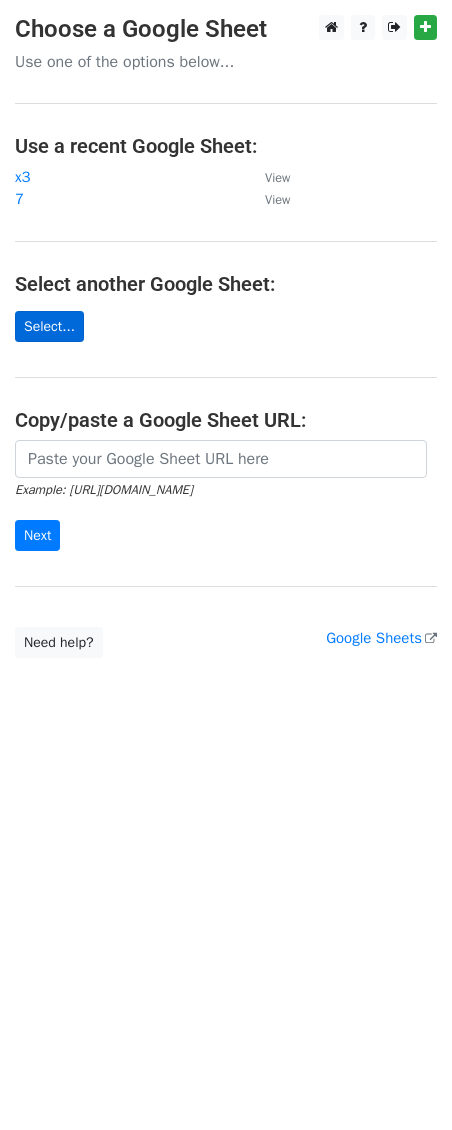 scroll, scrollTop: 0, scrollLeft: 0, axis: both 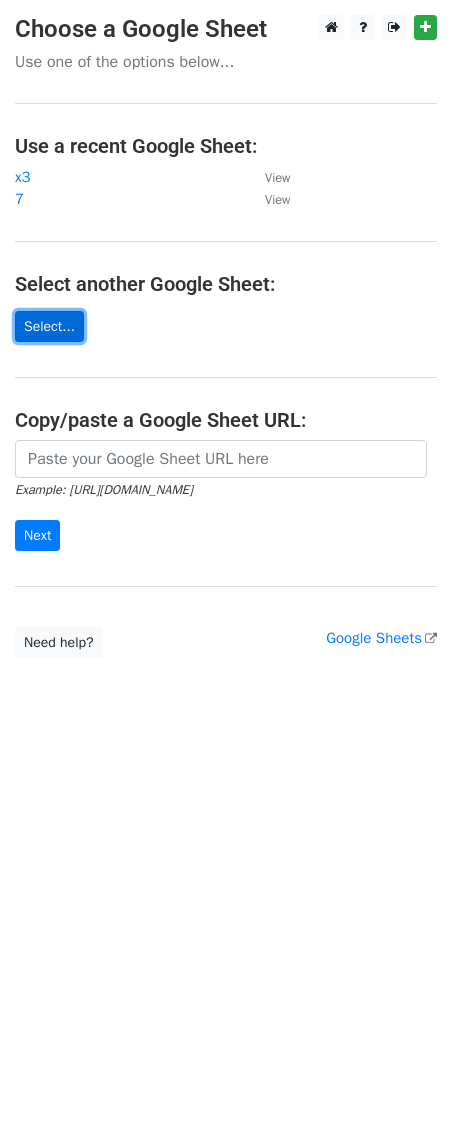 click on "Select..." at bounding box center [49, 326] 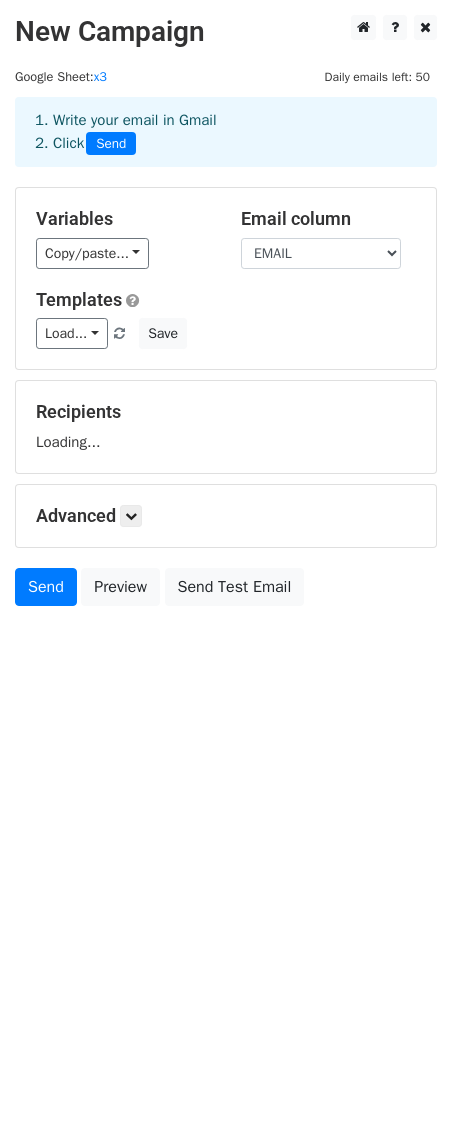 scroll, scrollTop: 0, scrollLeft: 0, axis: both 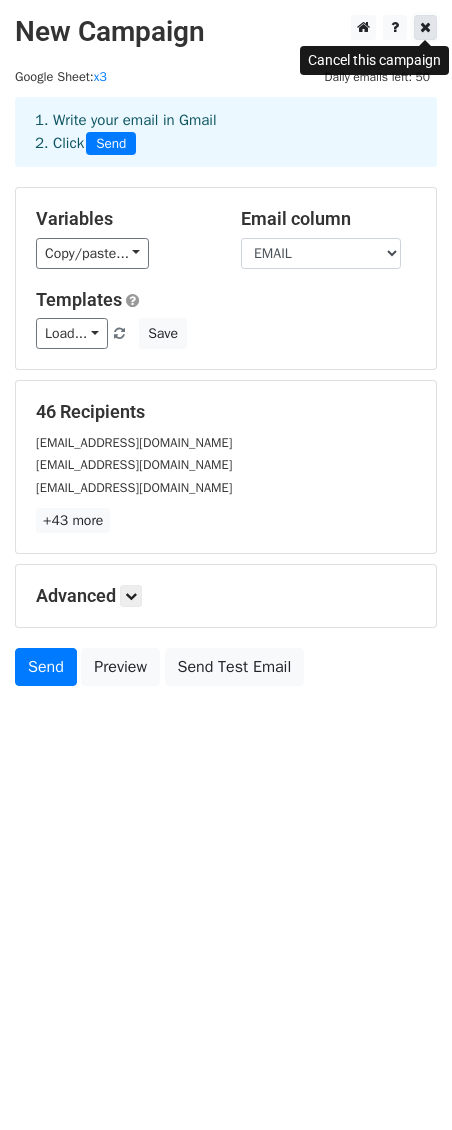 click at bounding box center (425, 27) 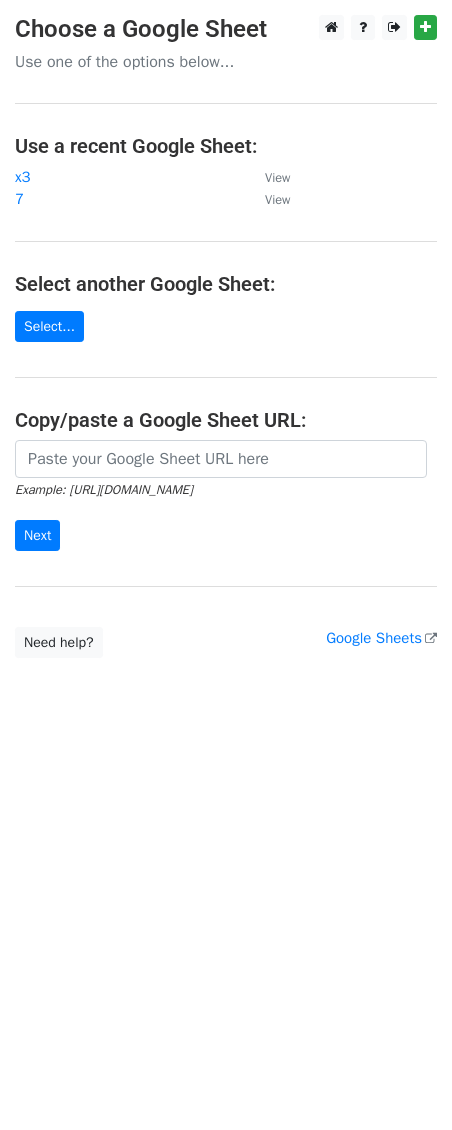 scroll, scrollTop: 0, scrollLeft: 0, axis: both 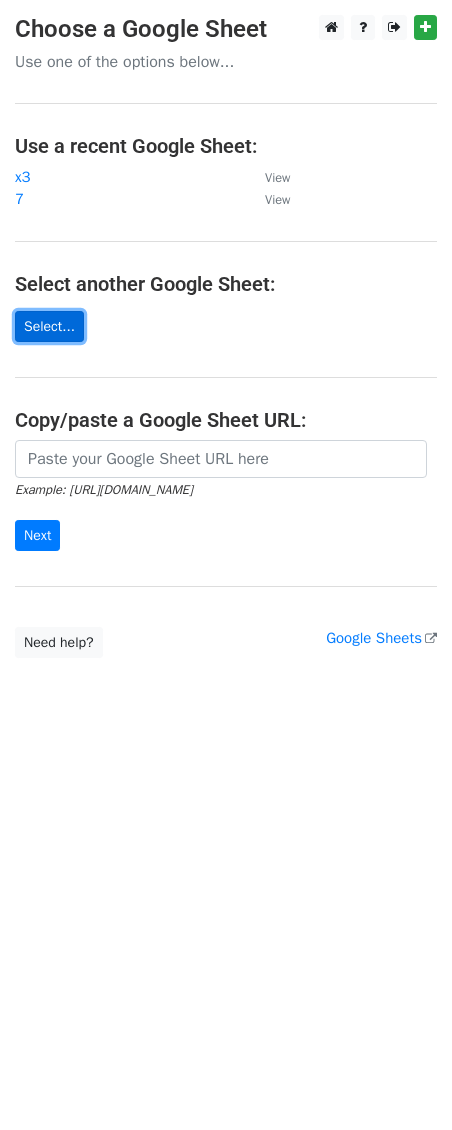 click on "Select..." at bounding box center [49, 326] 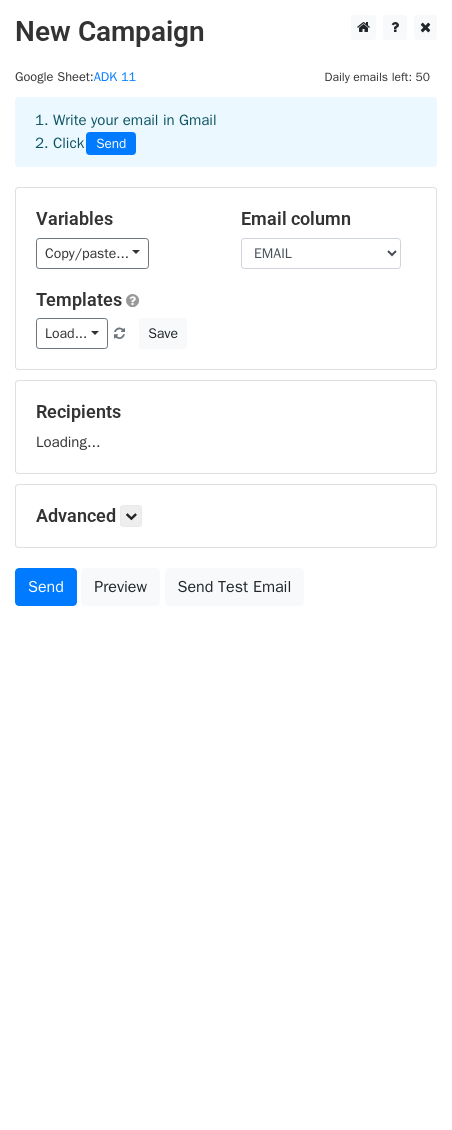 scroll, scrollTop: 0, scrollLeft: 0, axis: both 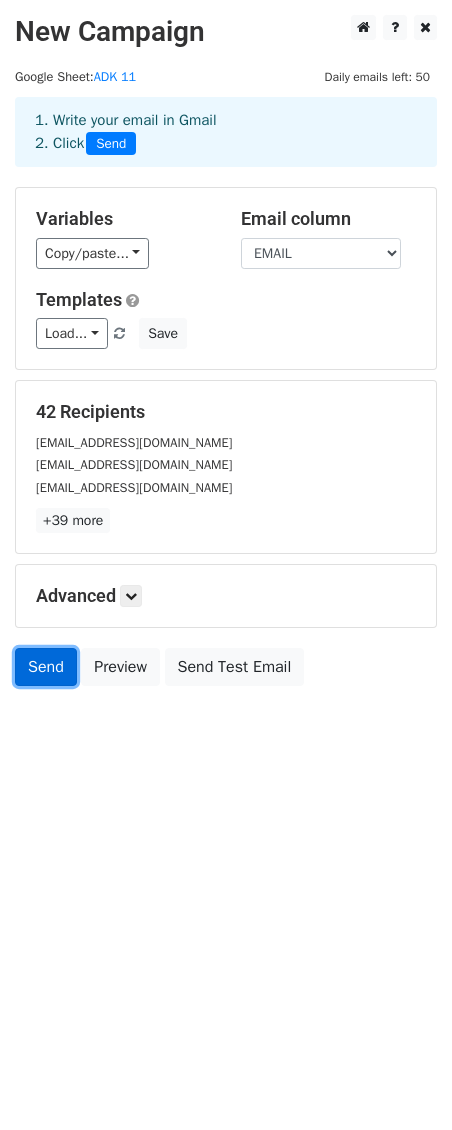 click on "Send" at bounding box center [46, 667] 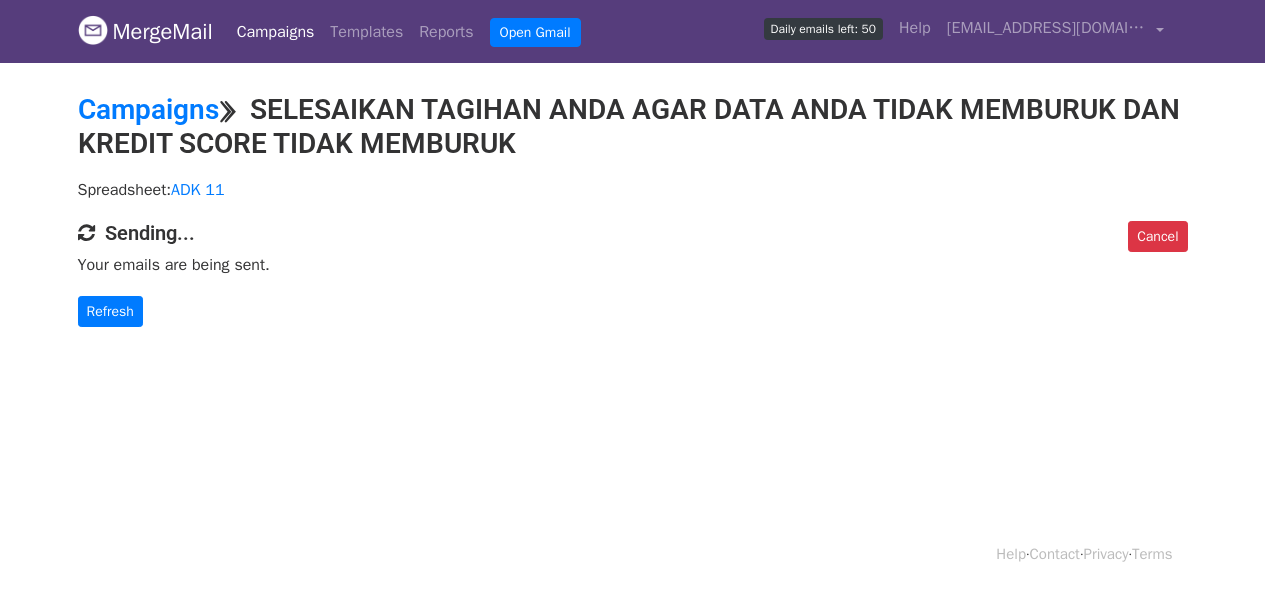 scroll, scrollTop: 0, scrollLeft: 0, axis: both 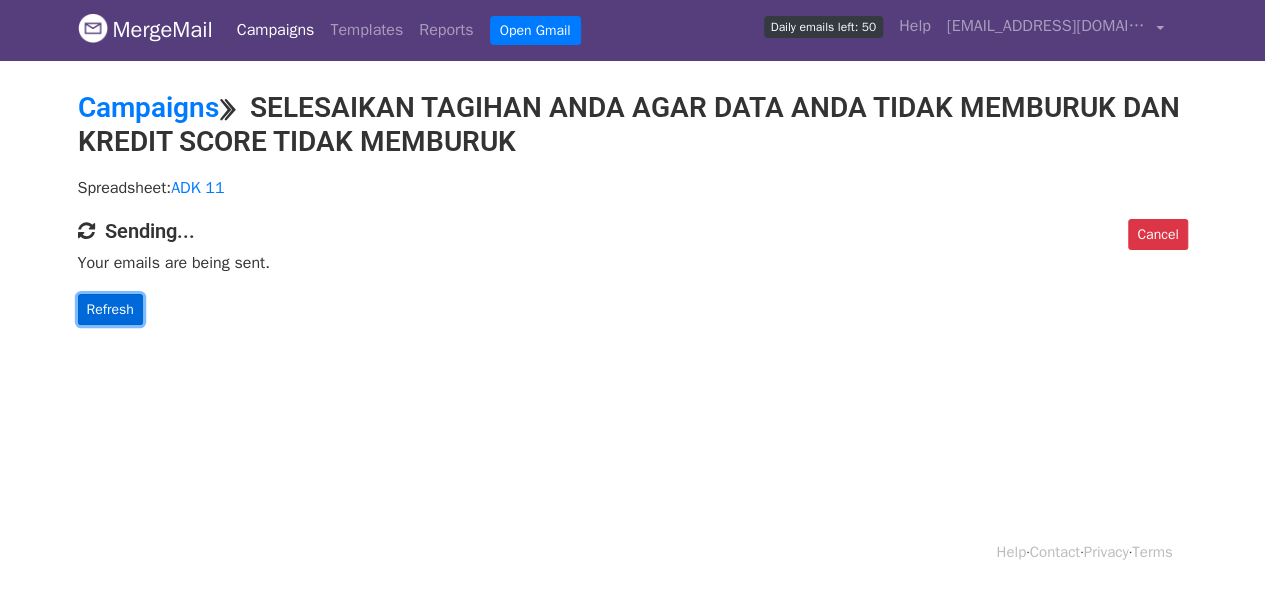 click on "Refresh" at bounding box center [110, 309] 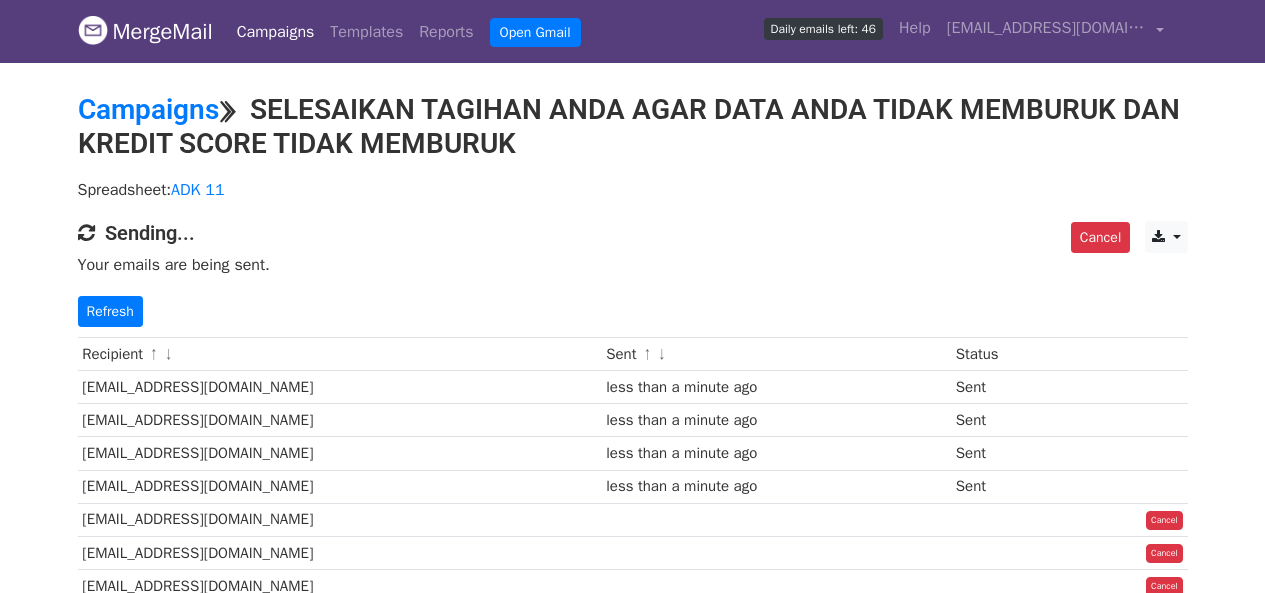 scroll, scrollTop: 0, scrollLeft: 0, axis: both 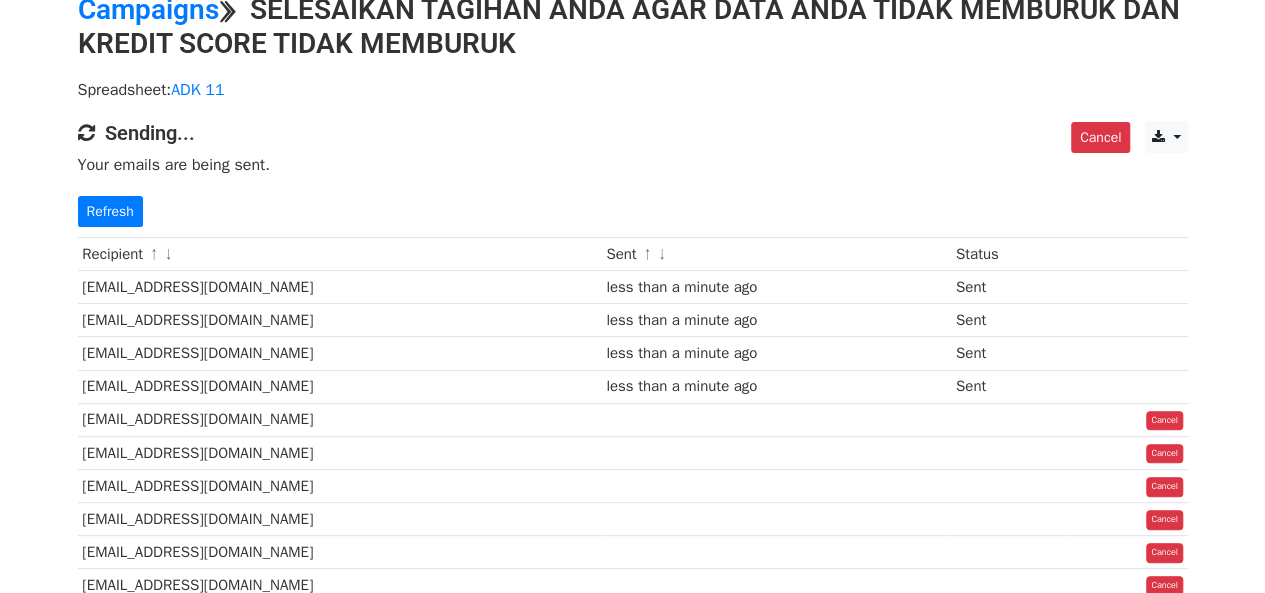 drag, startPoint x: 212, startPoint y: 343, endPoint x: 143, endPoint y: 236, distance: 127.3185 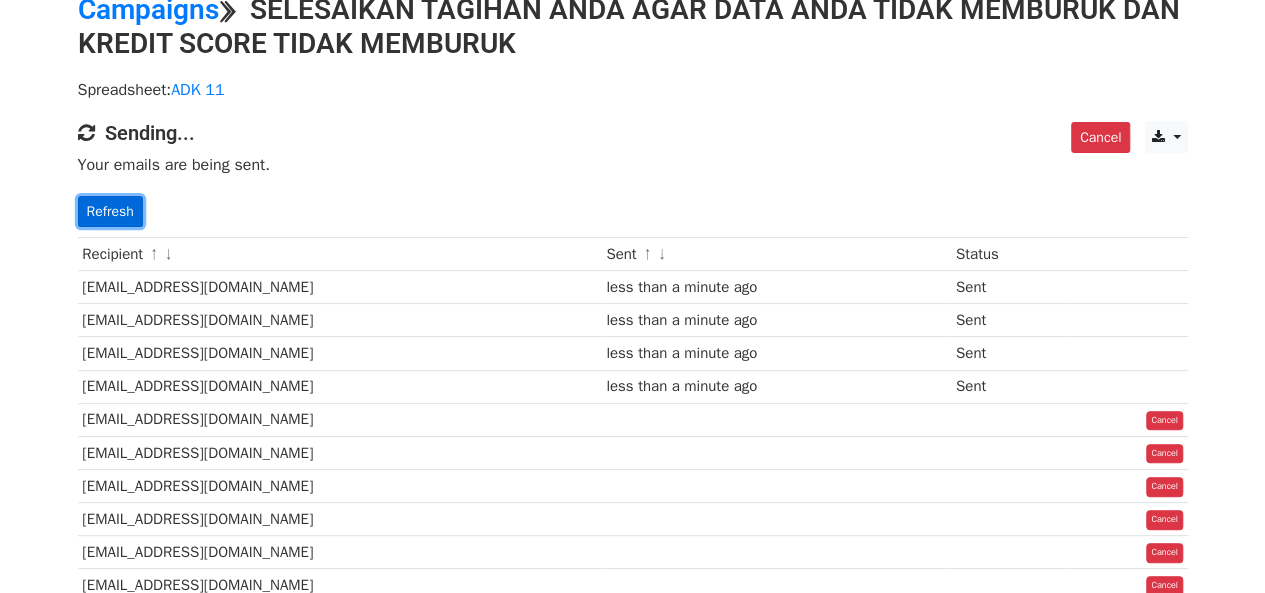 click on "Refresh" at bounding box center [110, 211] 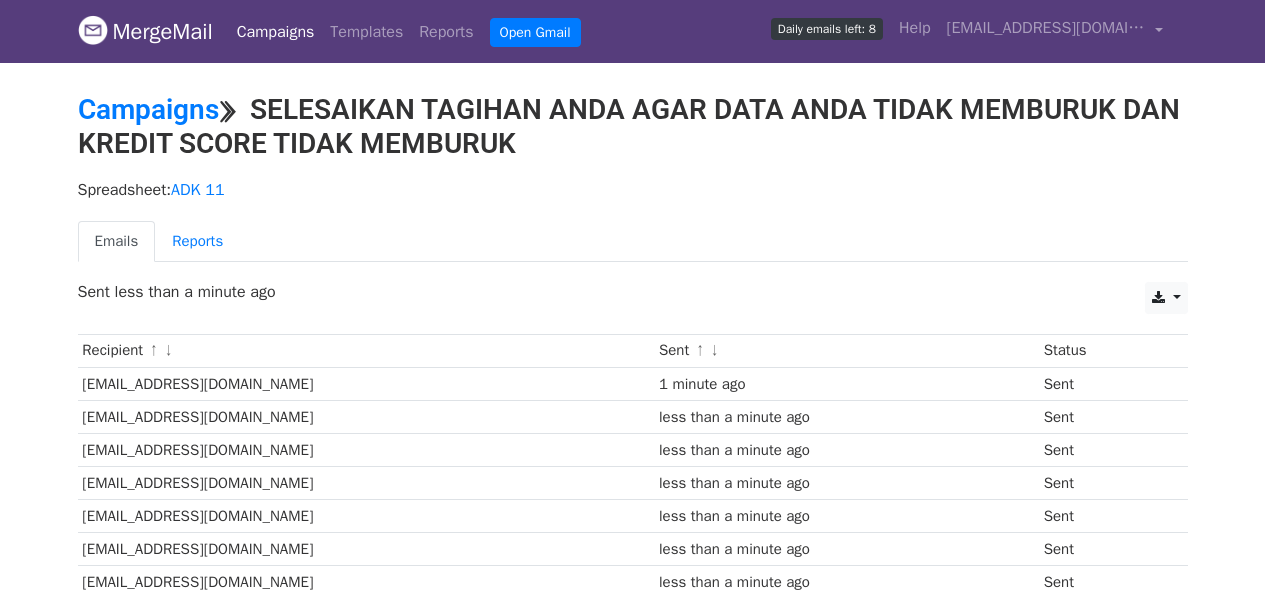 scroll, scrollTop: 0, scrollLeft: 0, axis: both 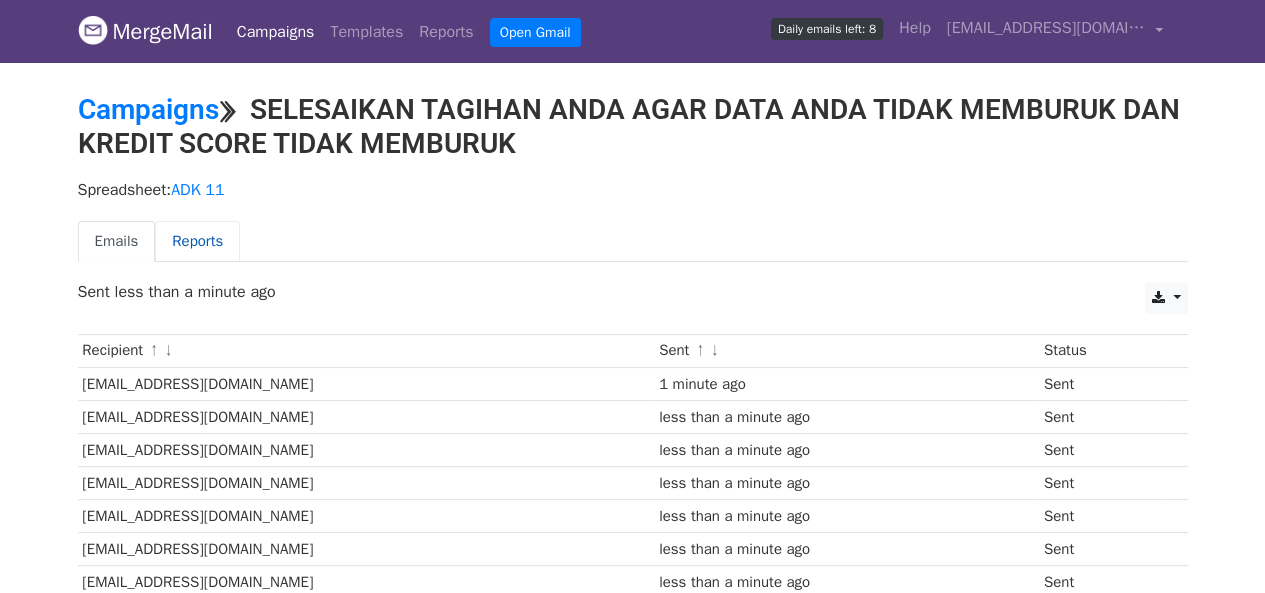 click on "Reports" at bounding box center (197, 241) 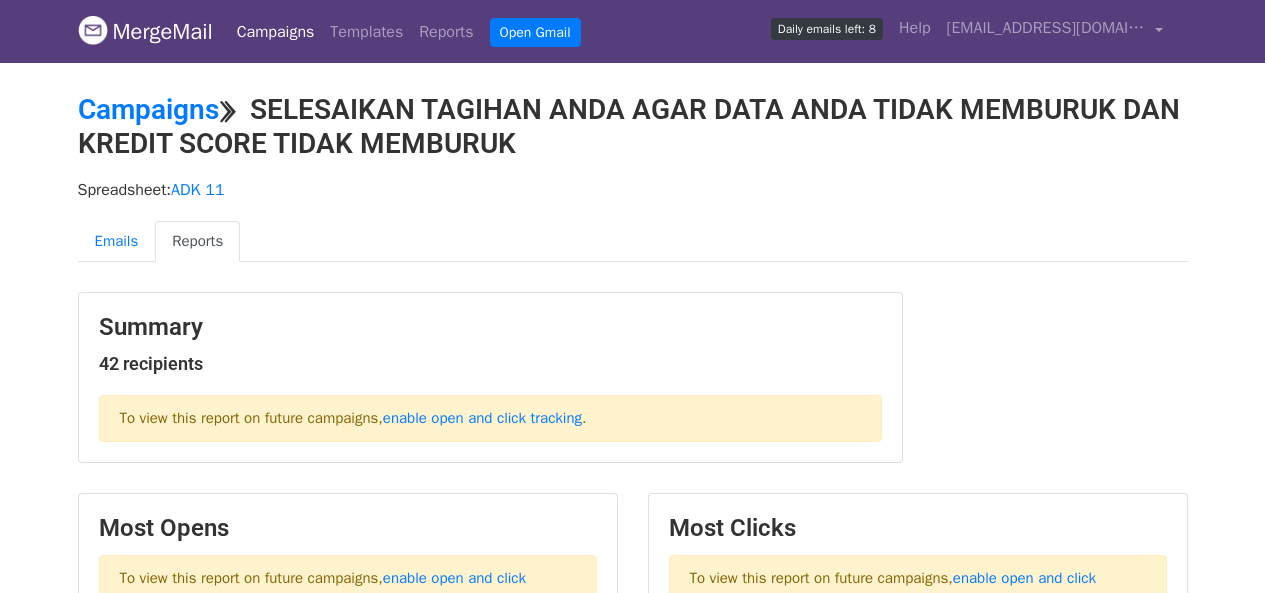 scroll, scrollTop: 0, scrollLeft: 0, axis: both 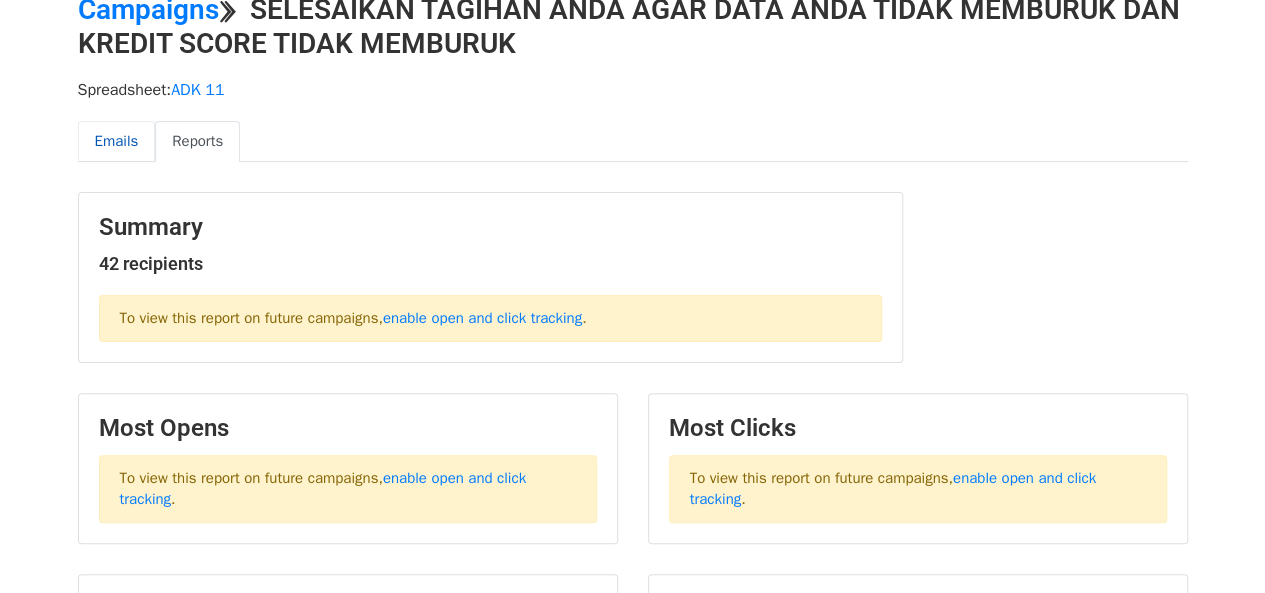 click on "Emails" at bounding box center (117, 141) 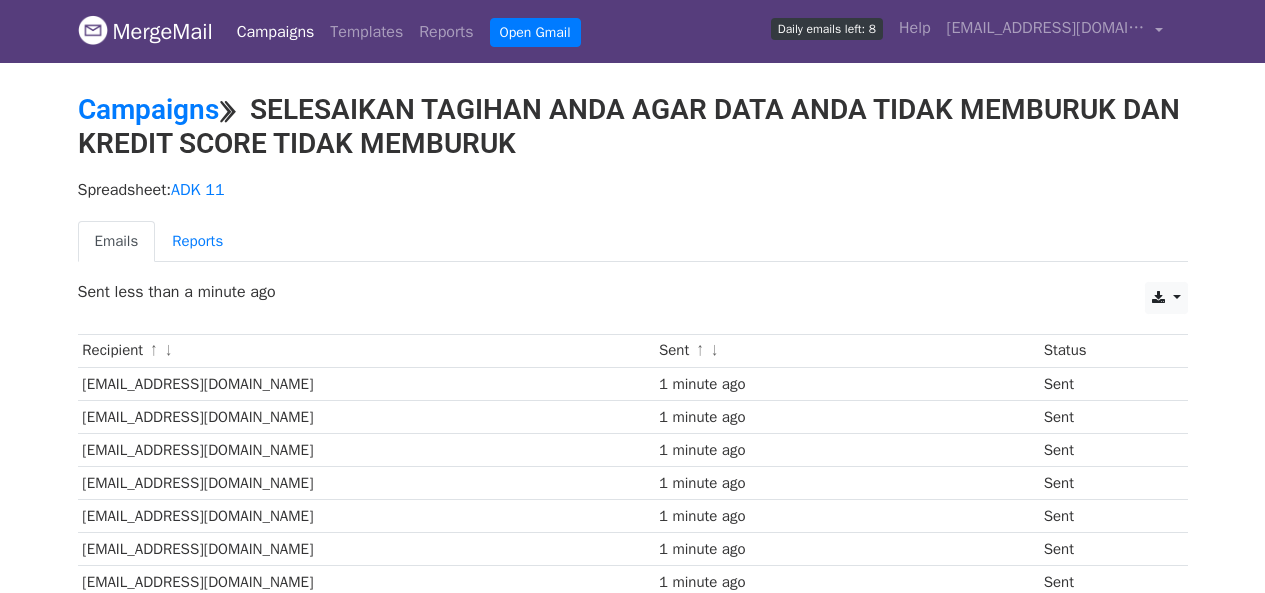 scroll, scrollTop: 0, scrollLeft: 0, axis: both 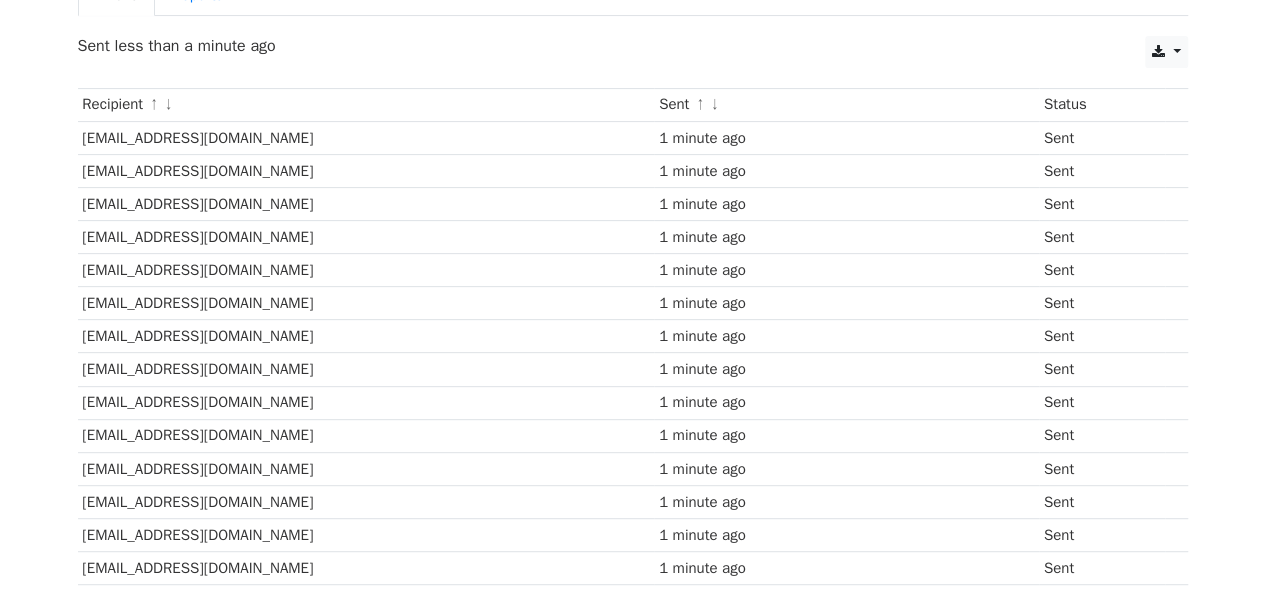 click on "MergeMail
Campaigns
Templates
Reports
Open Gmail
Daily emails left: 8
Help
[EMAIL_ADDRESS][DOMAIN_NAME]
Account
Unsubscribes
Integrations
Notification Settings
Sign out
New Features
You're all caught up!
Scheduled Campaigns
Schedule your emails to be sent later.
Read more
Account Reports
View reports across all of your campaigns to find highly-engaged recipients and to see which templates and campaigns have the most clicks and opens.
Read more
View my reports
Template Editor
Create beautiful emails using our powerful template editor.
Read more
View my templates
Campaigns
⟫
SELESAIKAN TAGIHAN ANDA AGAR DATA ANDA TIDAK MEMBURUK [PERSON_NAME] SCORE TIDAK MEMBURUK
Spreadsheet:
ADK 11
Emails
Reports
CSV
Excel
↑" at bounding box center (632, 720) 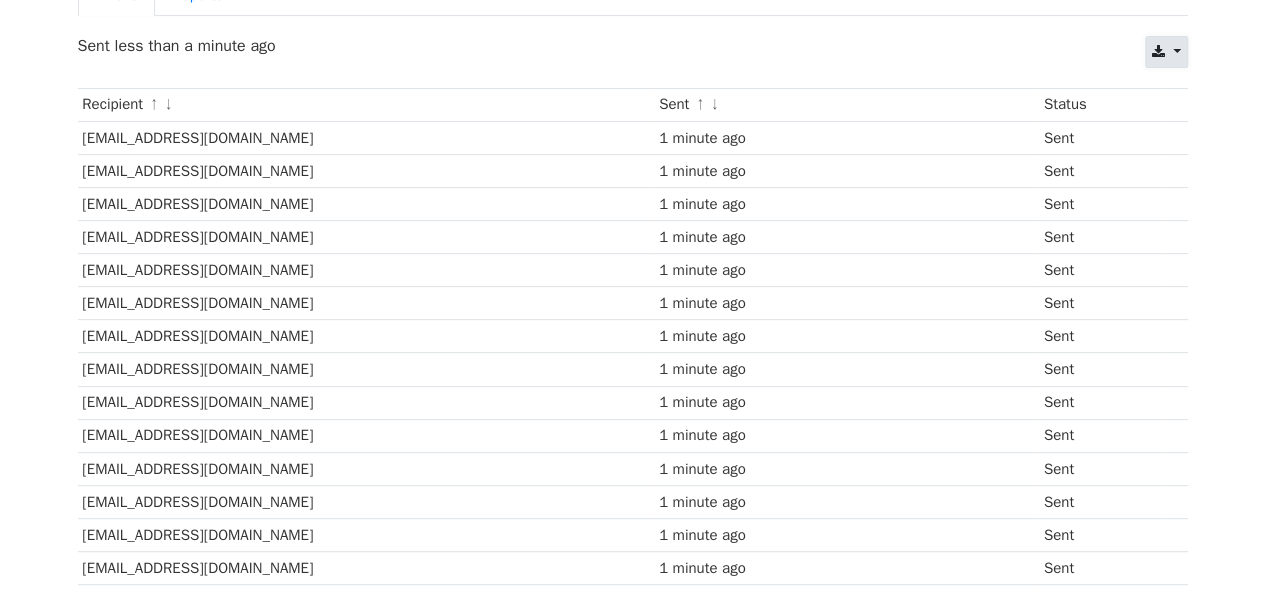 click at bounding box center (1166, 52) 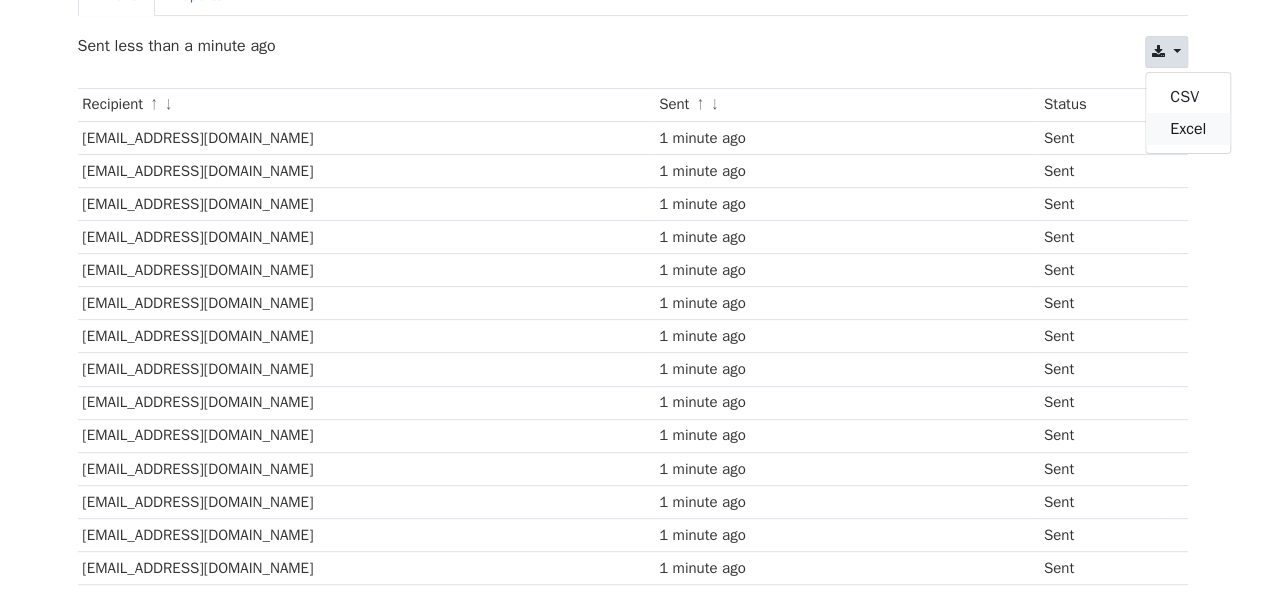 click on "Excel" at bounding box center (1188, 129) 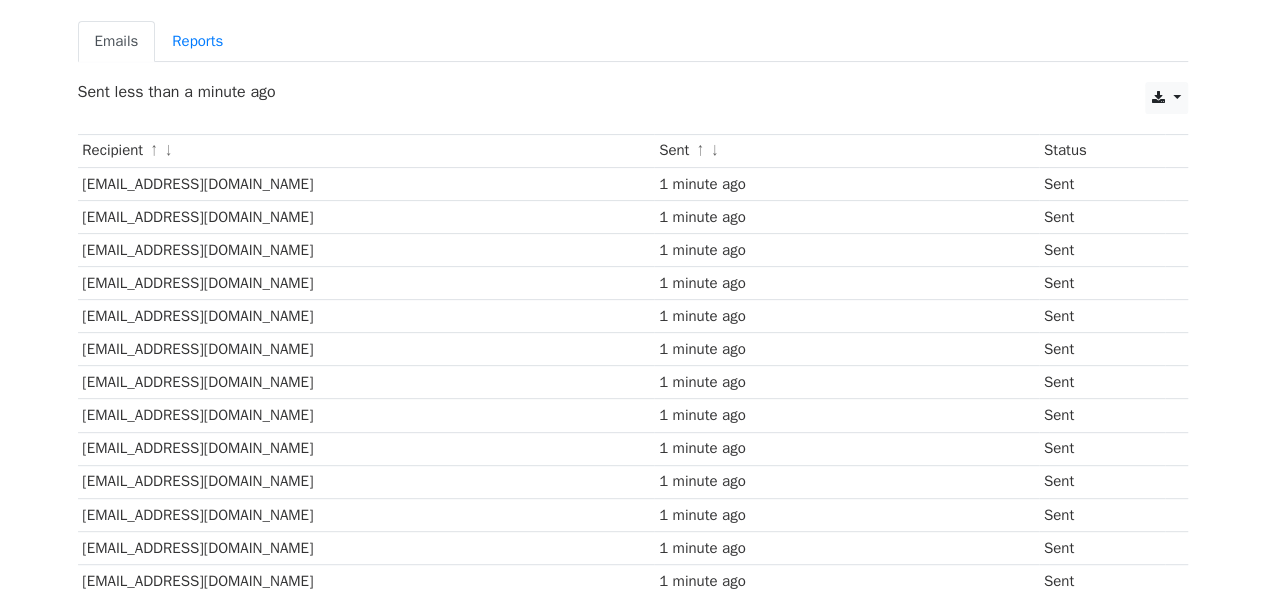 scroll, scrollTop: 300, scrollLeft: 0, axis: vertical 